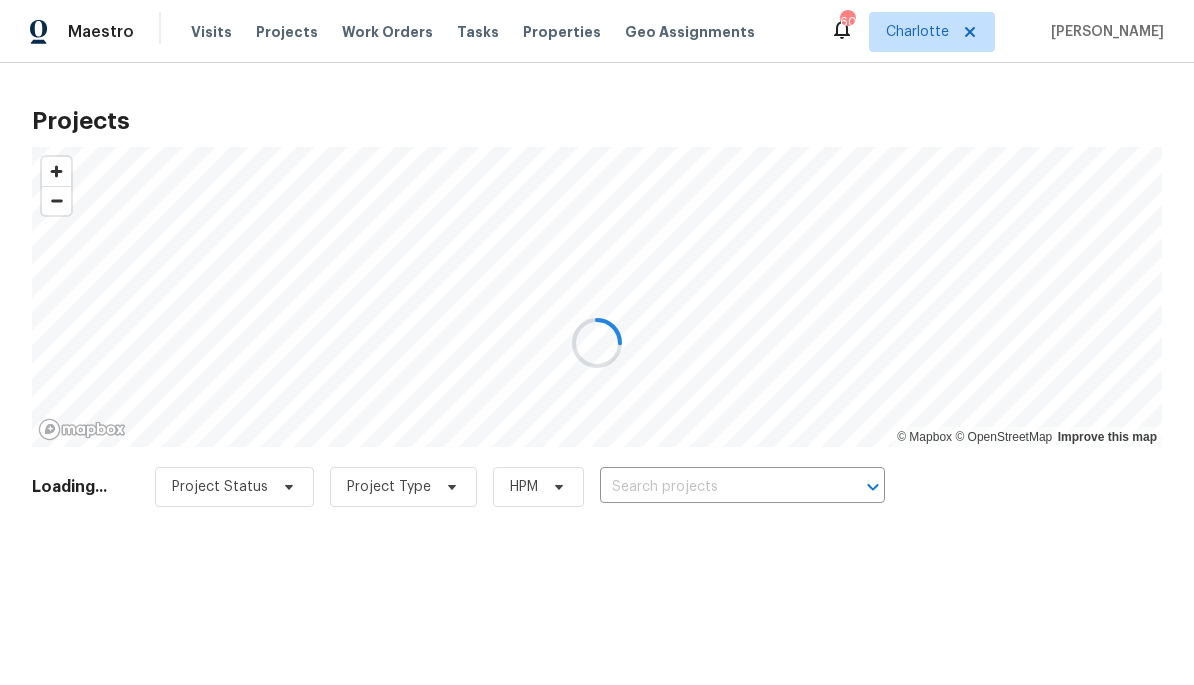 scroll, scrollTop: 0, scrollLeft: 0, axis: both 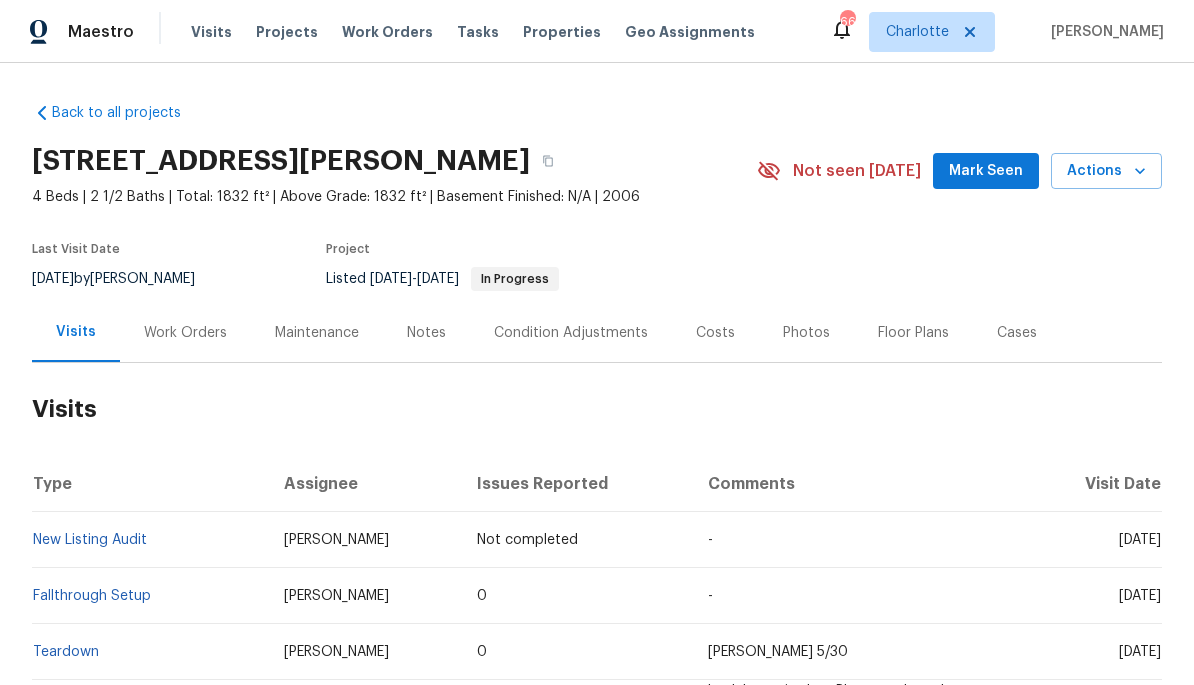 click on "Notes" at bounding box center [426, 333] 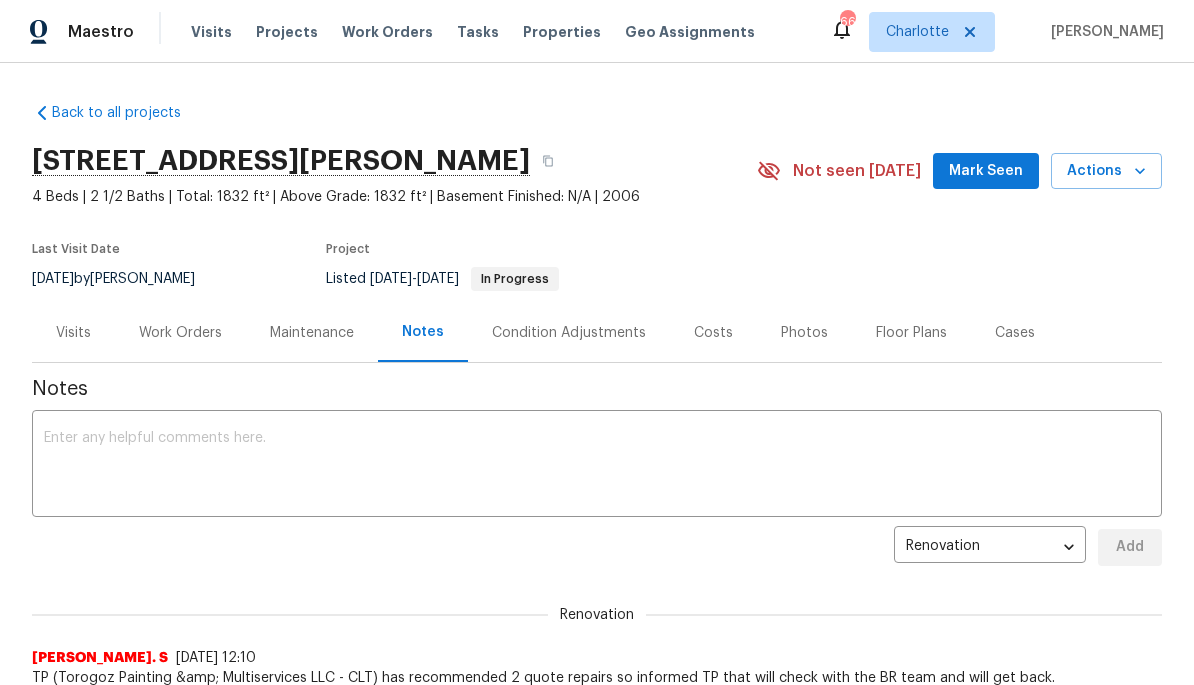 scroll, scrollTop: 0, scrollLeft: 0, axis: both 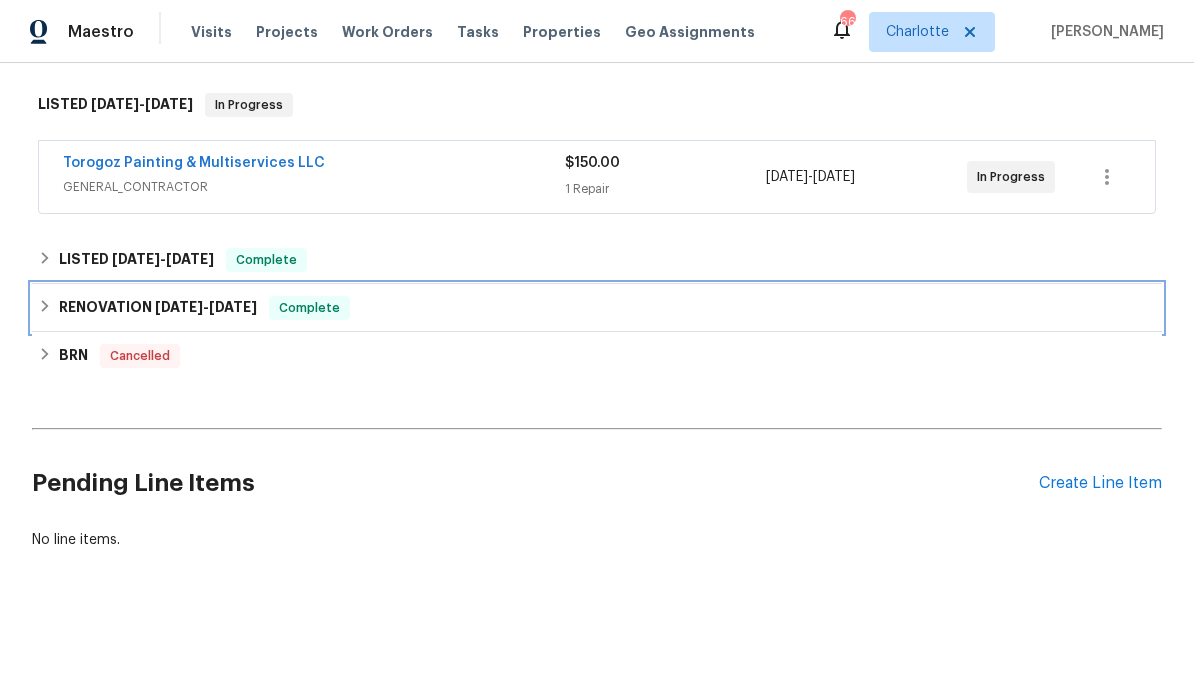 click on "RENOVATION   [DATE]  -  [DATE]" at bounding box center [158, 308] 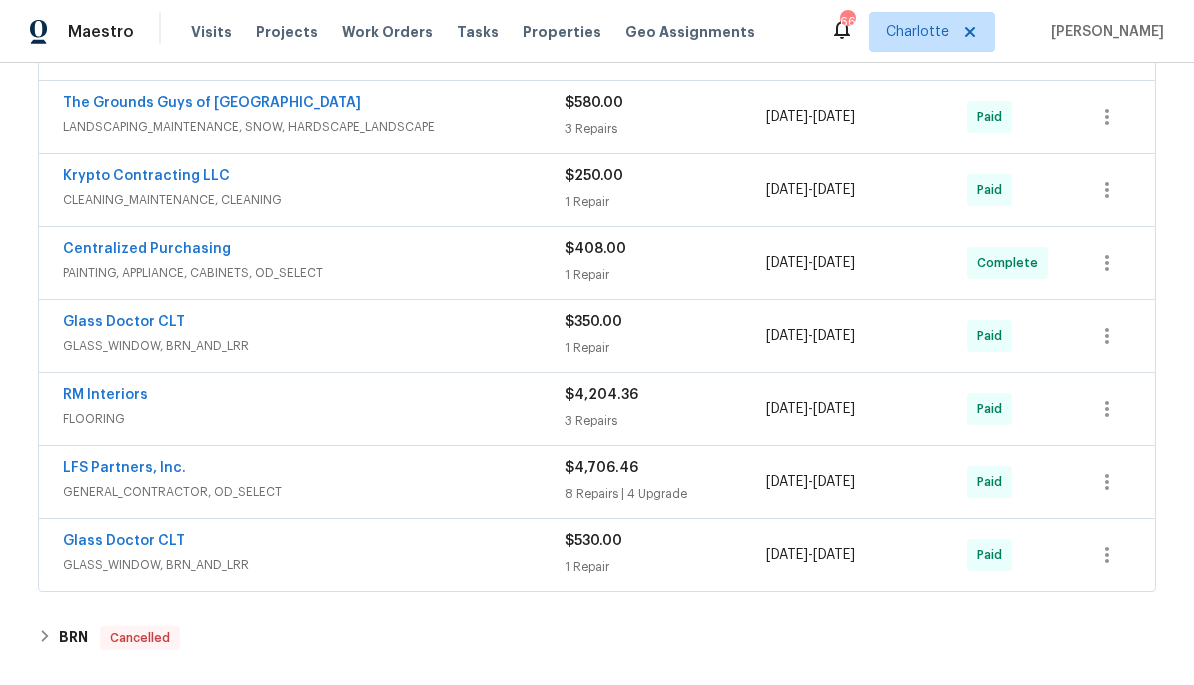 scroll, scrollTop: 667, scrollLeft: 0, axis: vertical 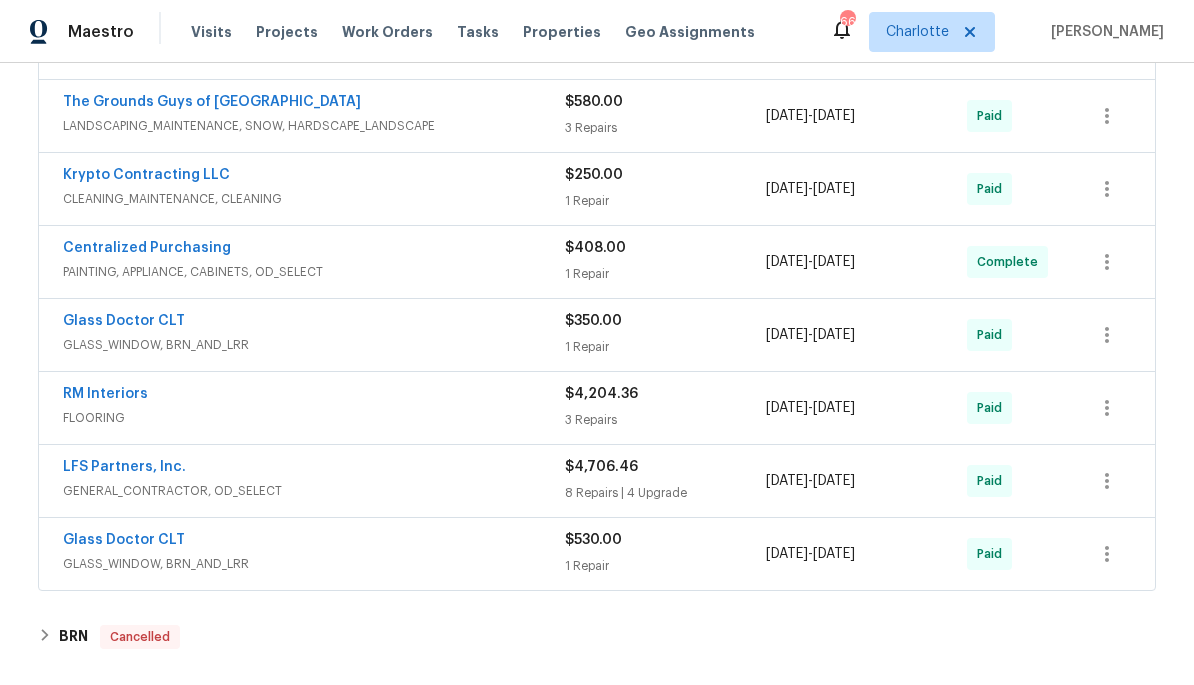 click on "LFS Partners, Inc." at bounding box center (314, 469) 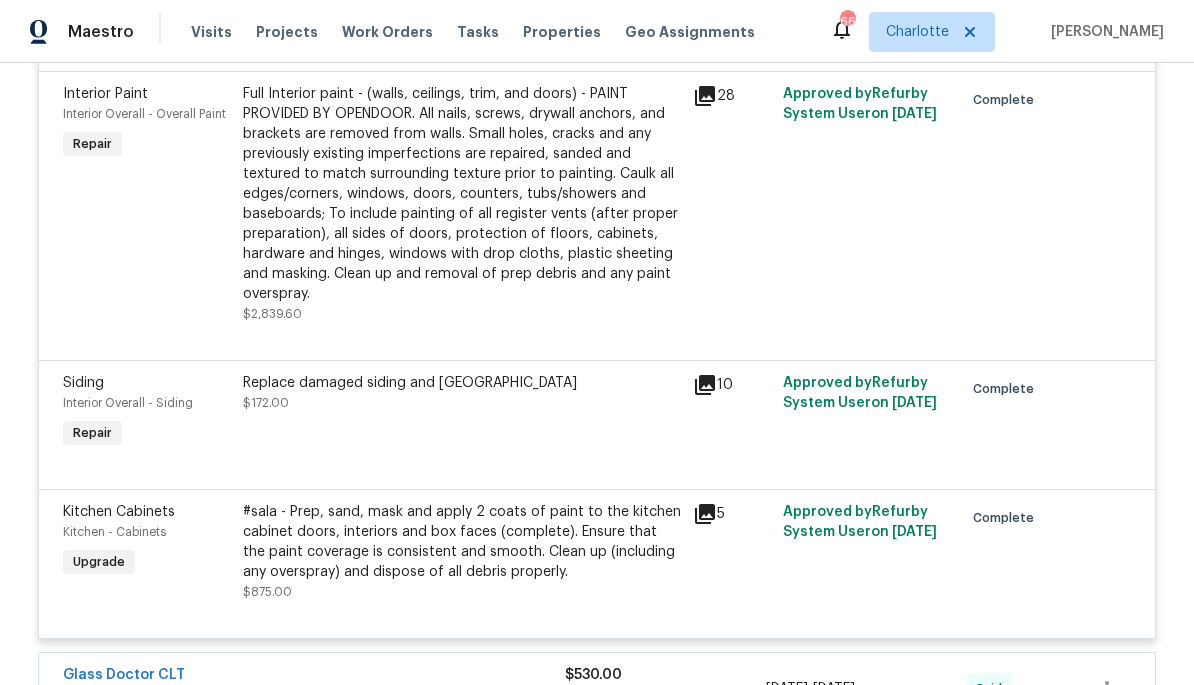 scroll, scrollTop: 2808, scrollLeft: 0, axis: vertical 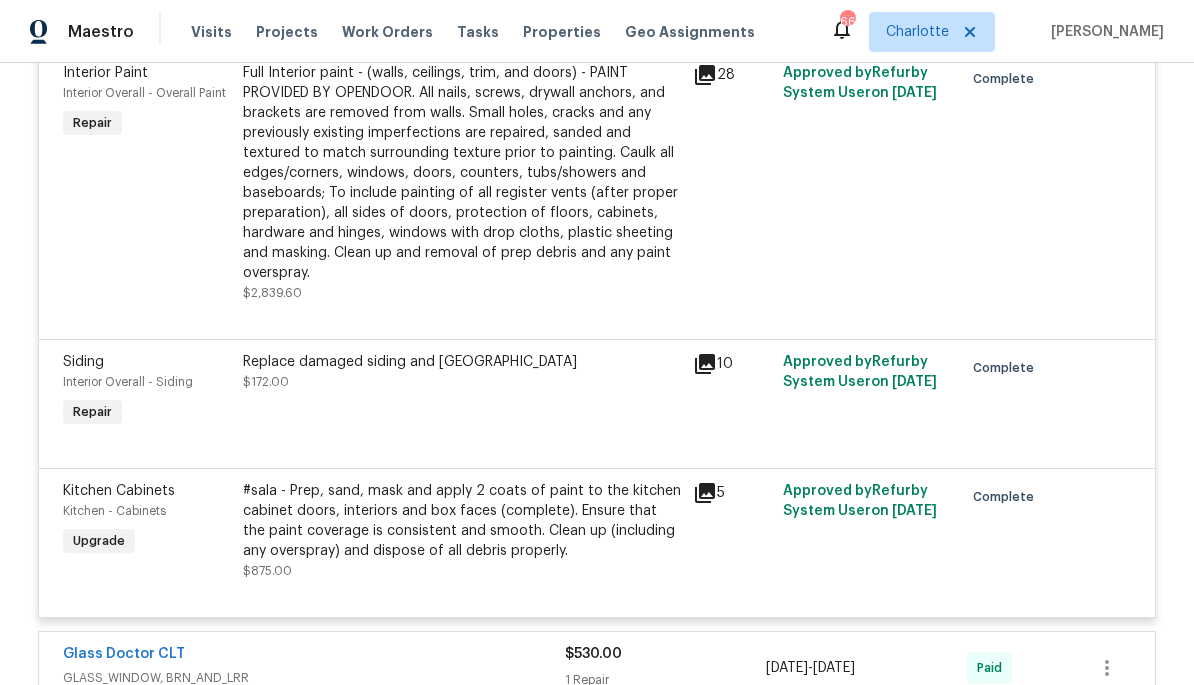 click on "#sala - Prep, sand, mask and apply 2 coats of paint to the kitchen cabinet doors, interiors and box faces (complete). Ensure that the paint coverage is consistent and smooth. Clean up (including any overspray) and dispose of all debris properly." at bounding box center (462, 521) 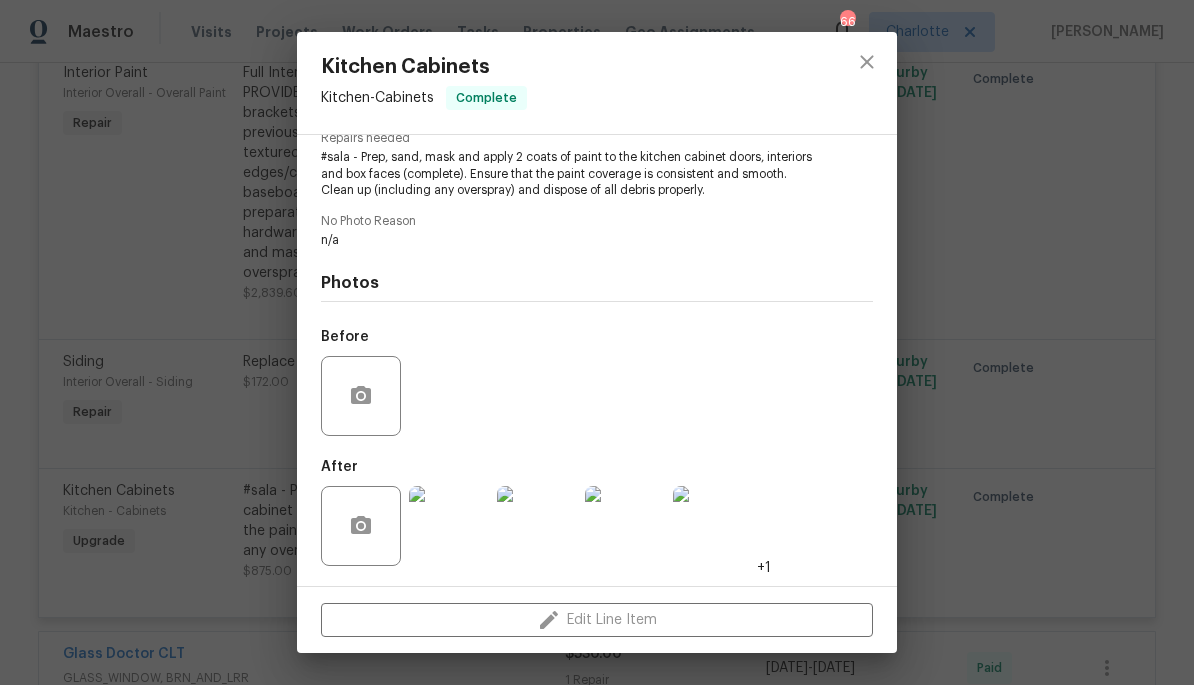 scroll, scrollTop: 223, scrollLeft: 0, axis: vertical 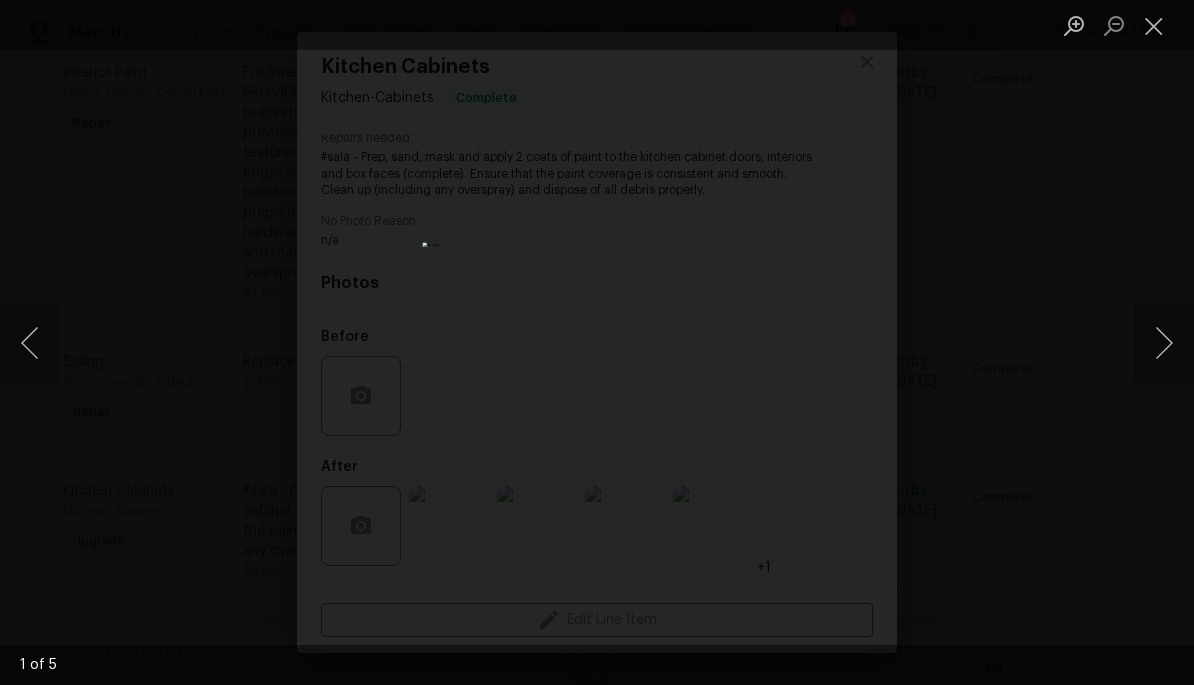 click at bounding box center [1164, 343] 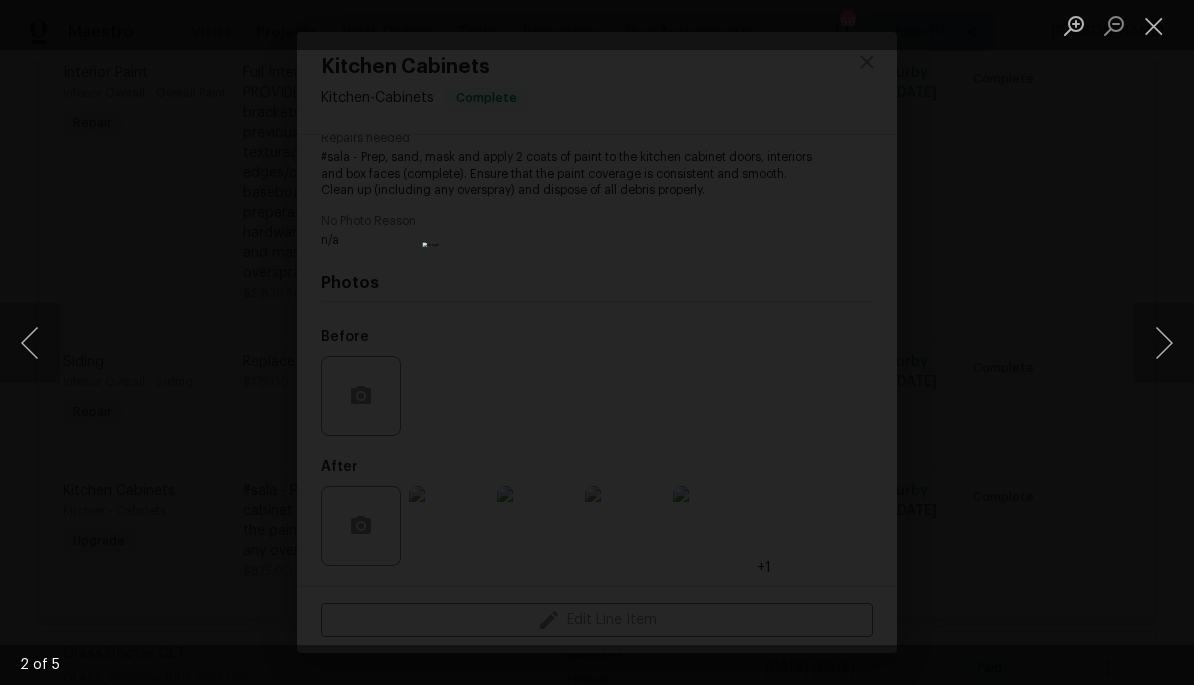 click at bounding box center [1164, 343] 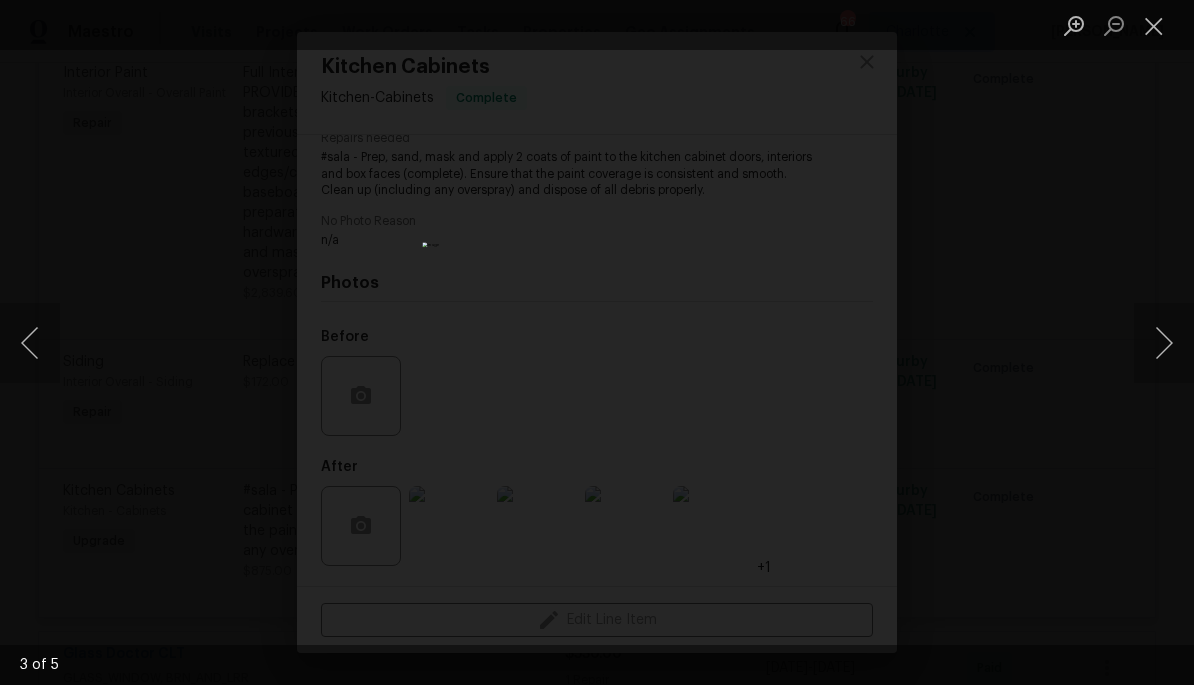click at bounding box center [1164, 343] 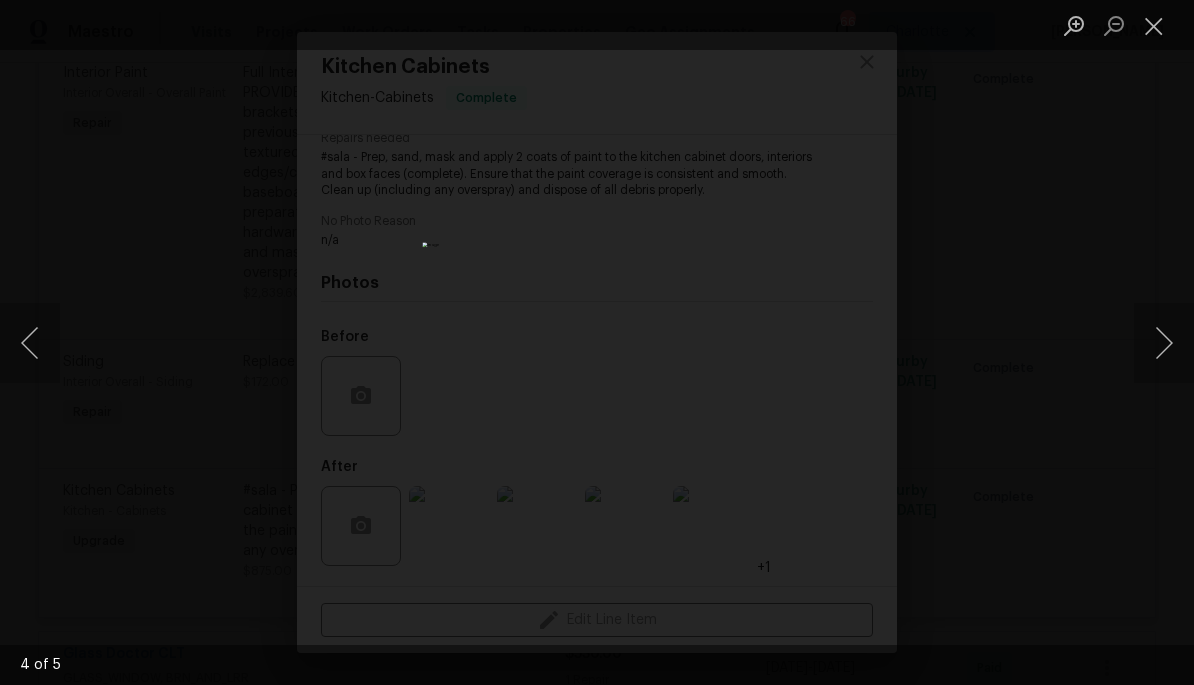 click at bounding box center (597, 342) 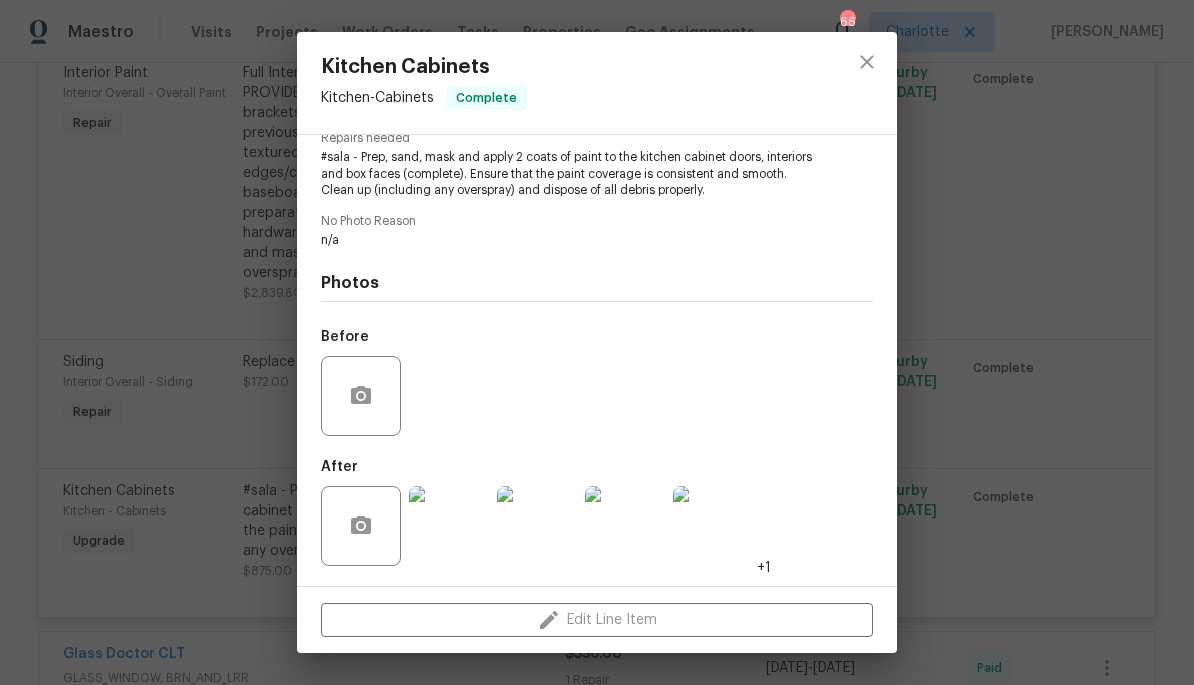 click on "Kitchen Cabinets Kitchen  -  Cabinets Complete Vendor LFS Partners, Inc. Account Category Renovations Cost $35 x 25 ft $875 Labor $0 Total $875 Repairs needed #sala - Prep, sand, mask and apply 2 coats of paint to the kitchen cabinet doors, interiors and box faces (complete). Ensure that the paint coverage is consistent and smooth. Clean up (including any overspray) and dispose of all debris properly. No Photo Reason n/a Photos Before After  +1  Edit Line Item" at bounding box center [597, 342] 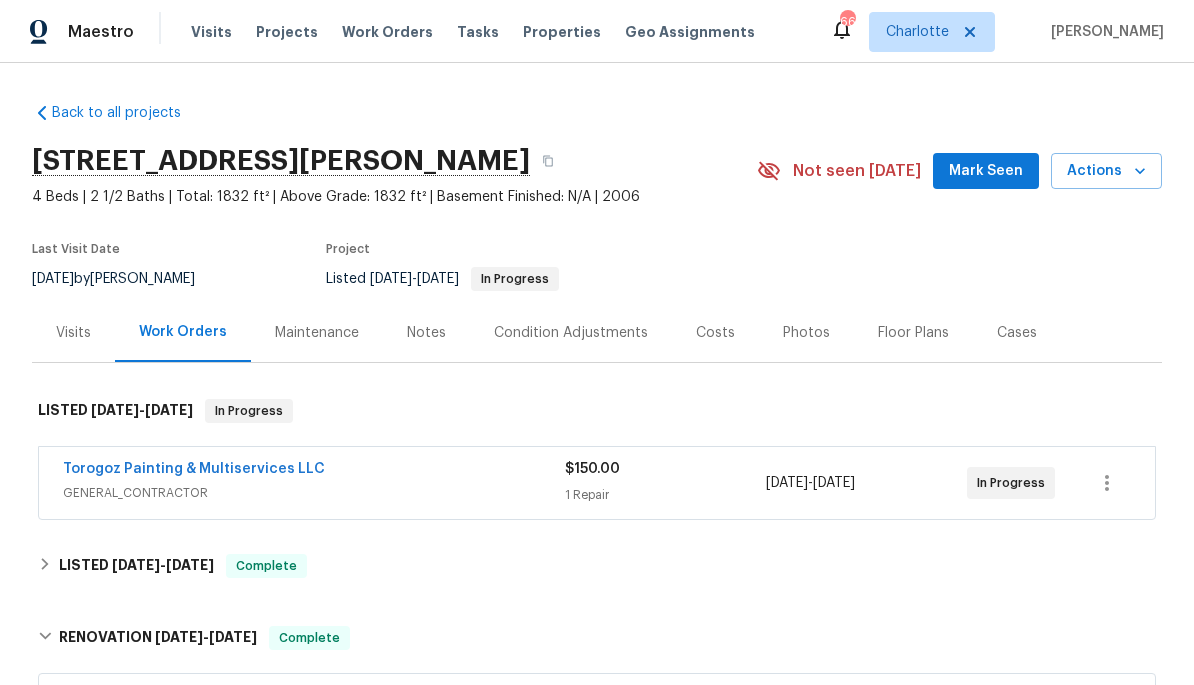 scroll, scrollTop: 0, scrollLeft: 0, axis: both 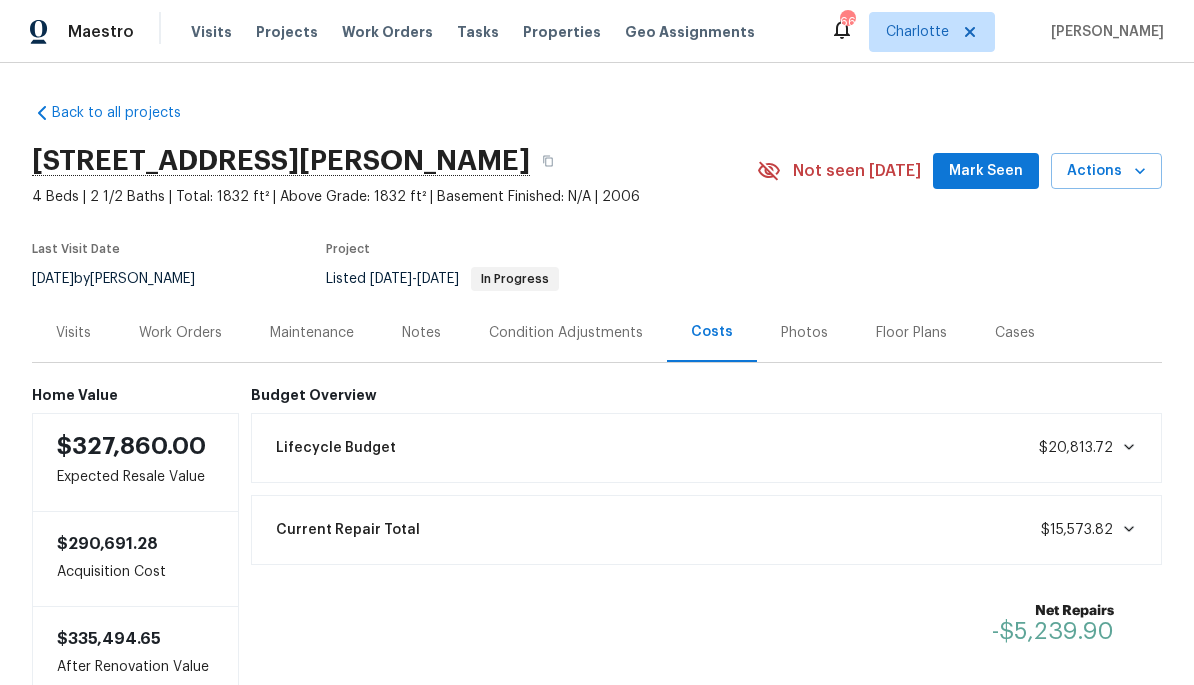 click on "Visits" at bounding box center (211, 32) 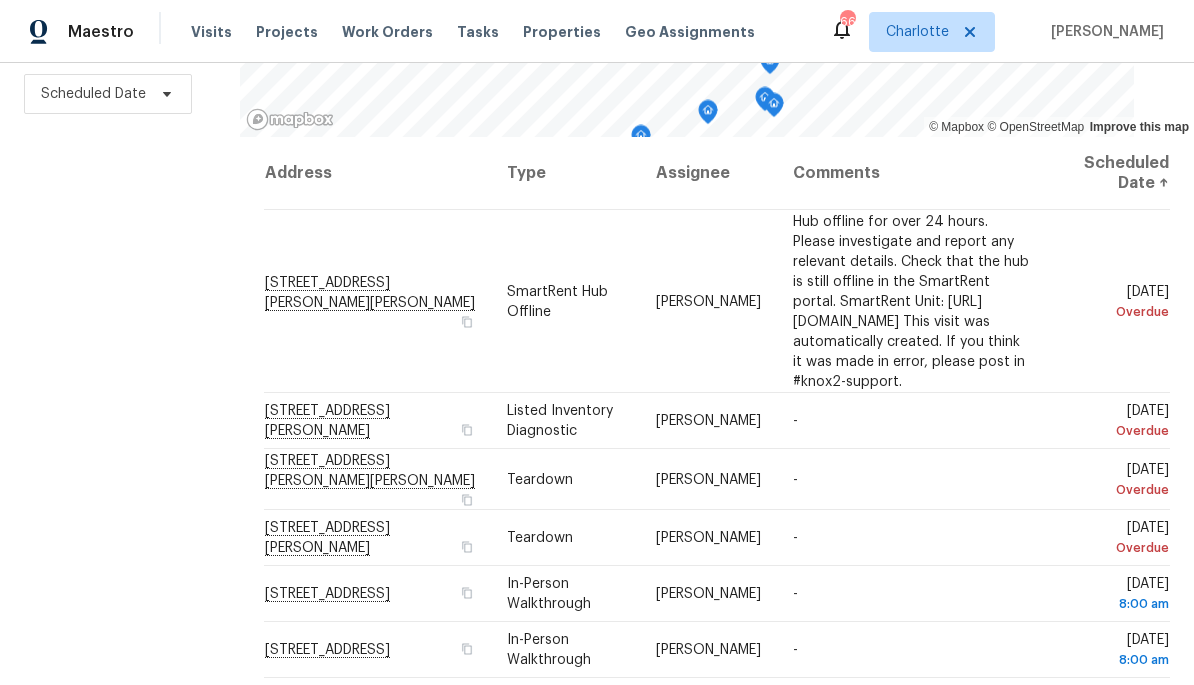 scroll, scrollTop: 286, scrollLeft: 0, axis: vertical 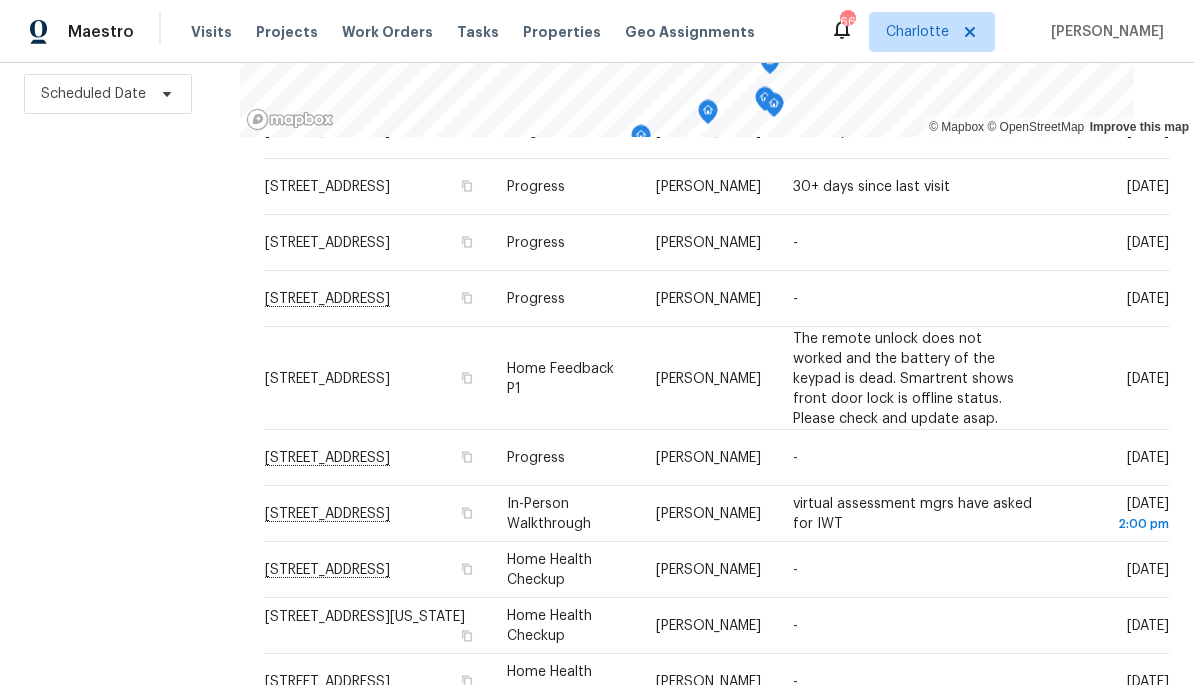 click 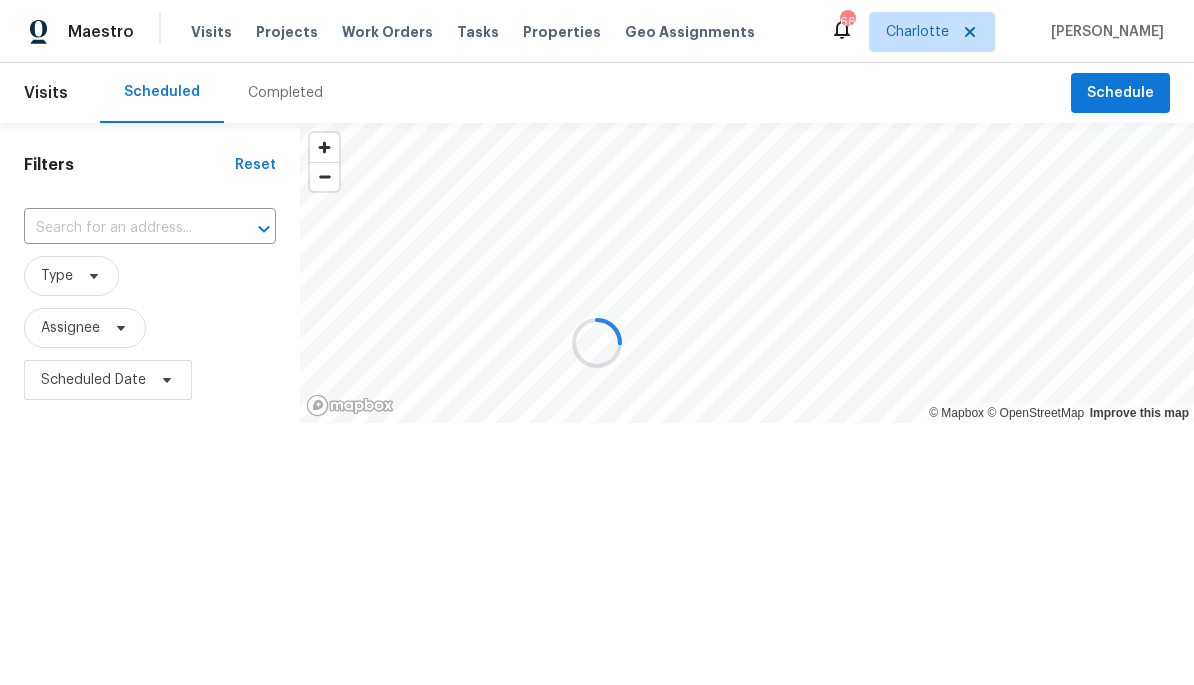 scroll, scrollTop: 0, scrollLeft: 0, axis: both 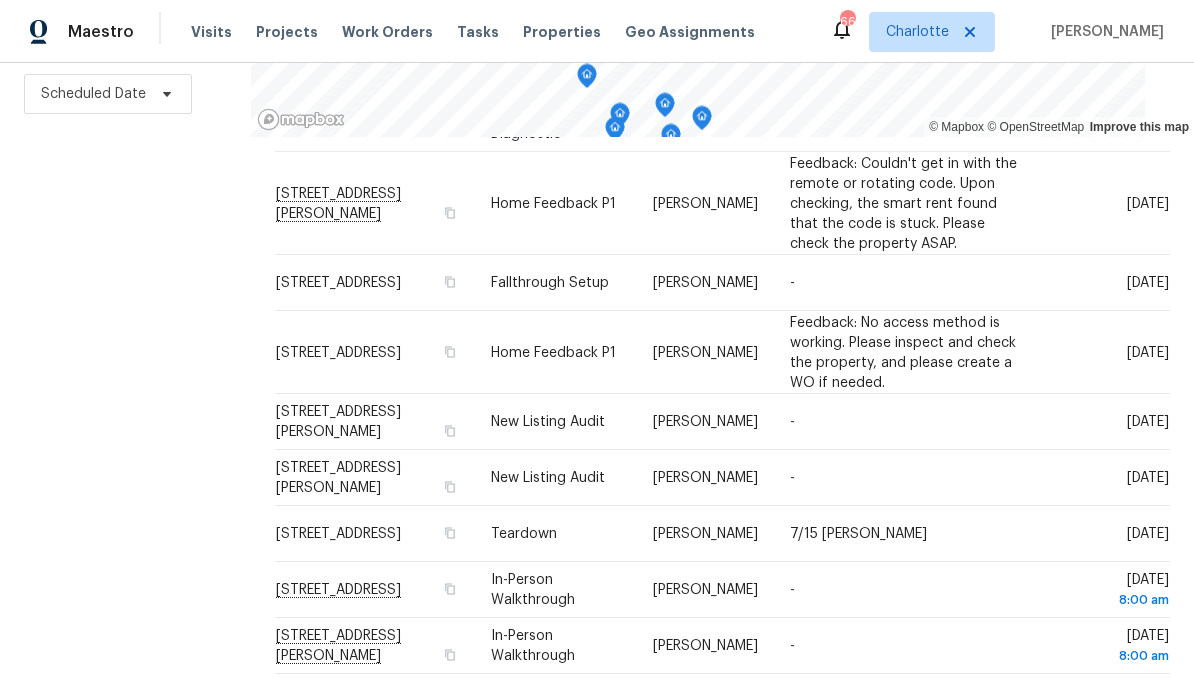 click 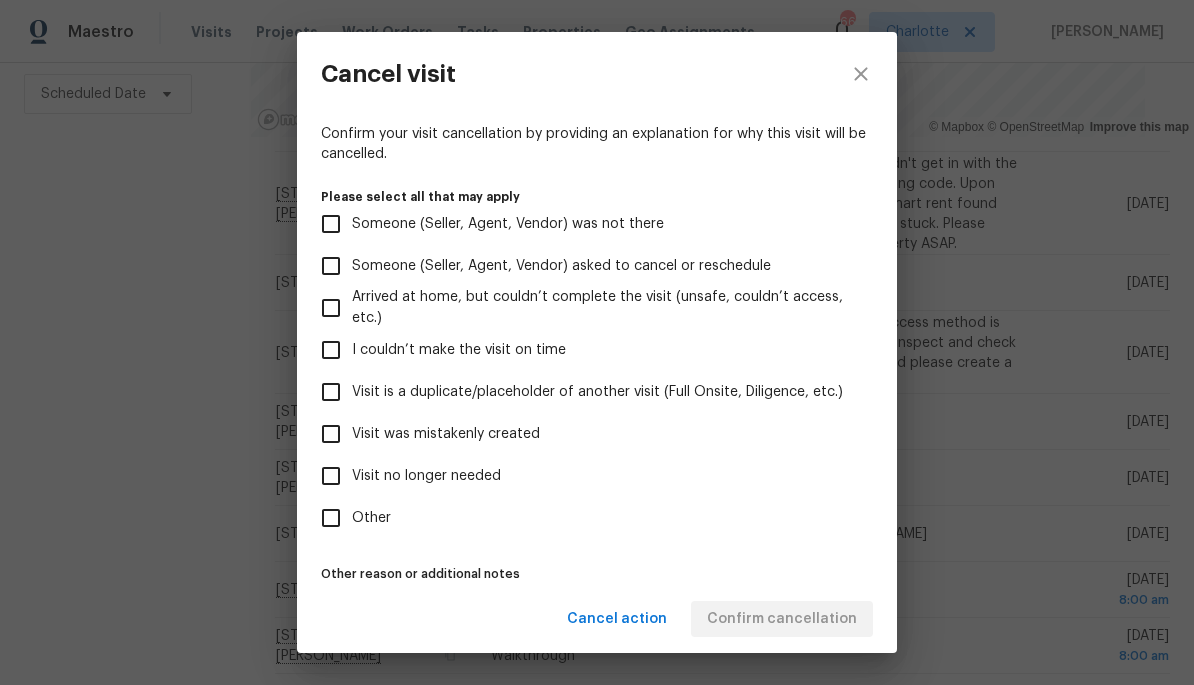 click on "Visit no longer needed" at bounding box center [331, 476] 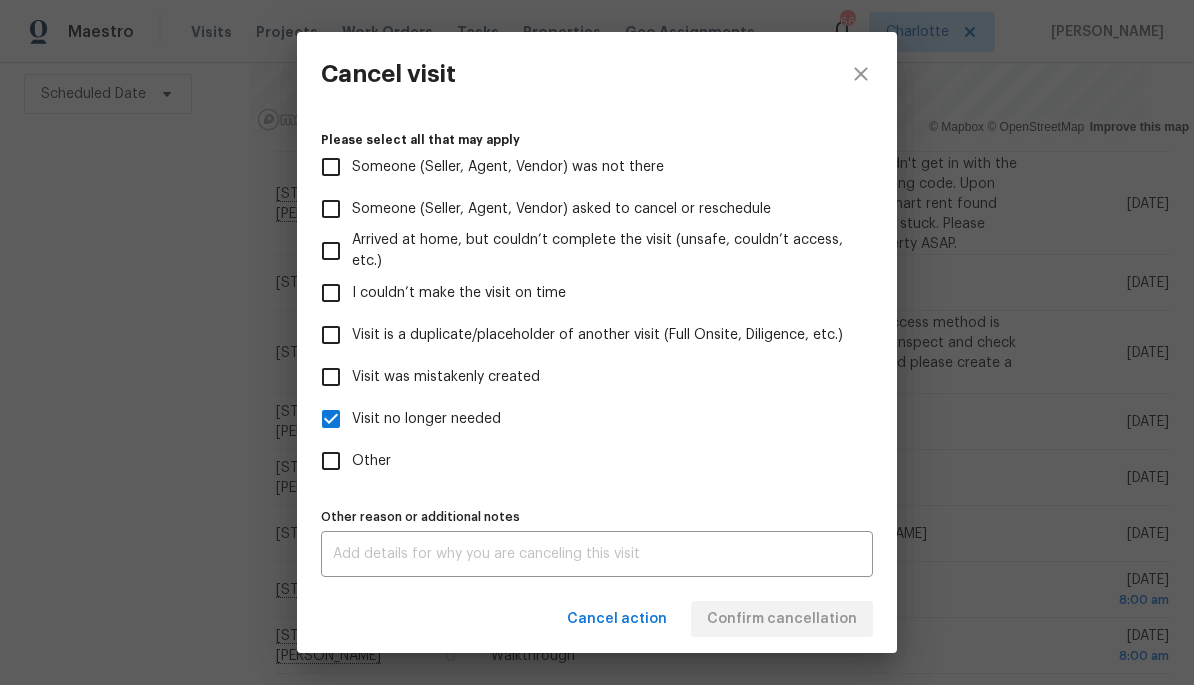 scroll, scrollTop: 57, scrollLeft: 0, axis: vertical 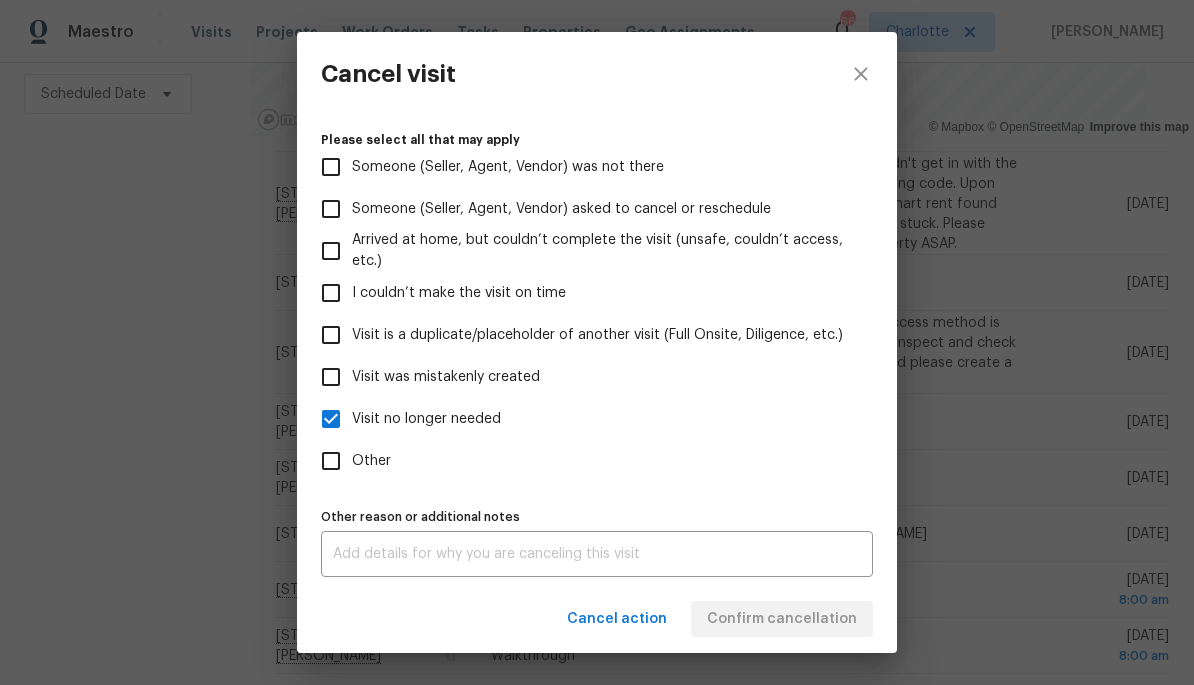 click at bounding box center (597, 554) 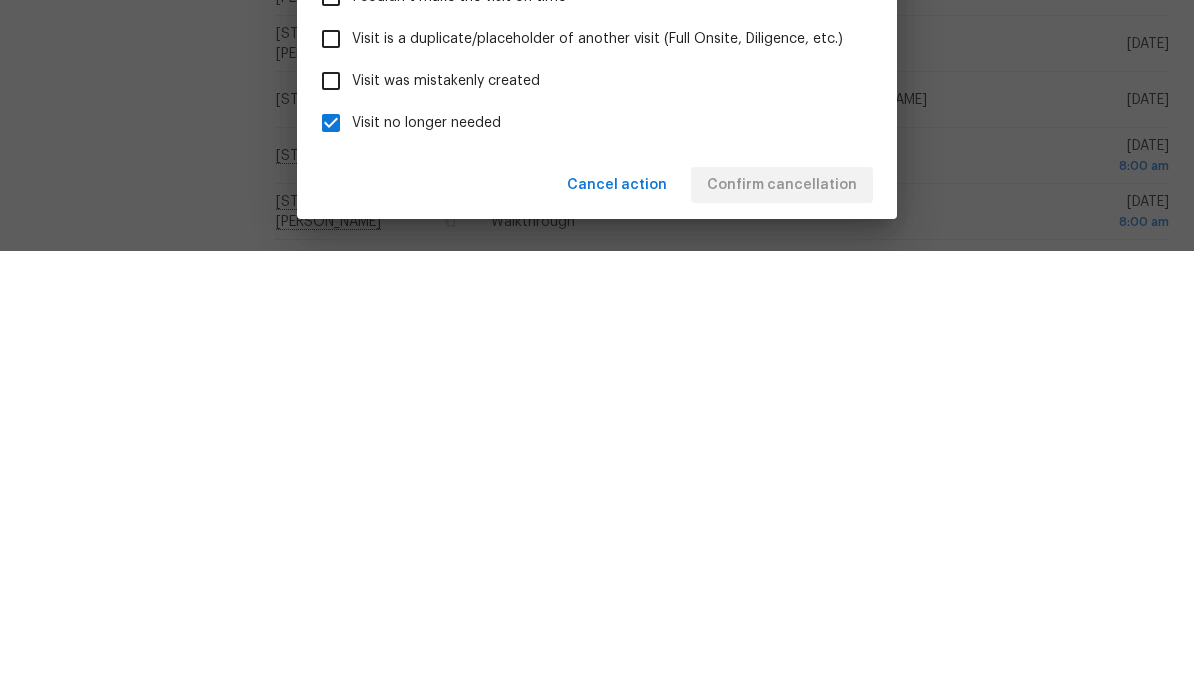 scroll, scrollTop: 195, scrollLeft: 0, axis: vertical 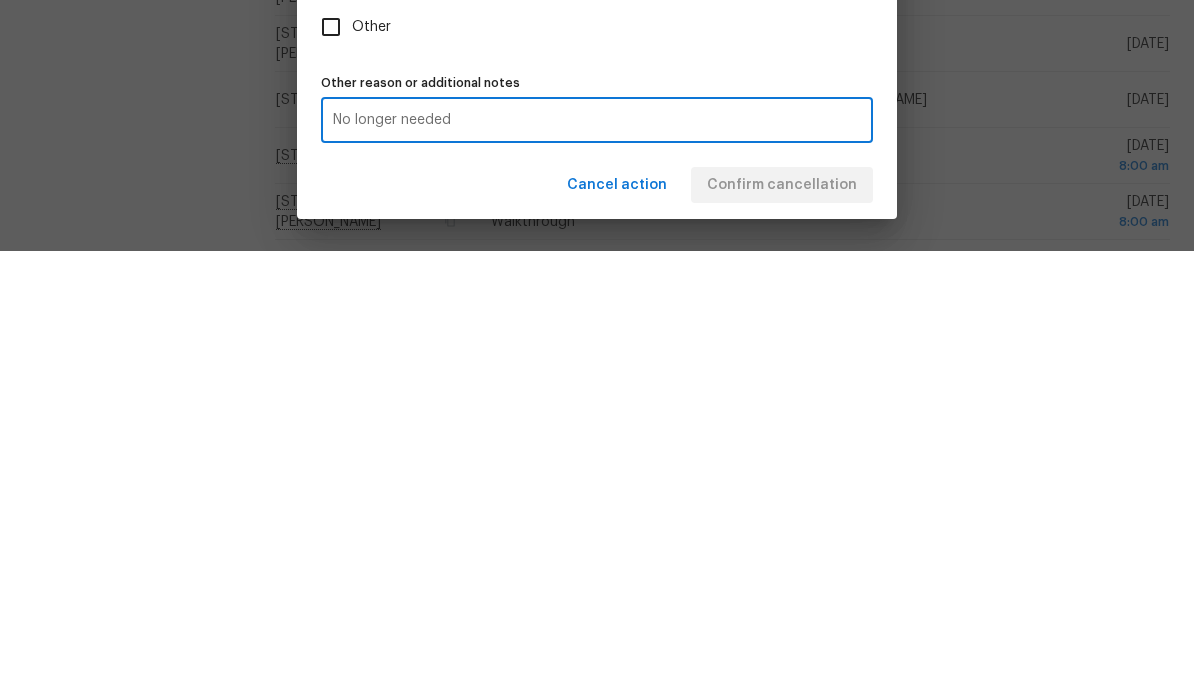 type on "No longer needed" 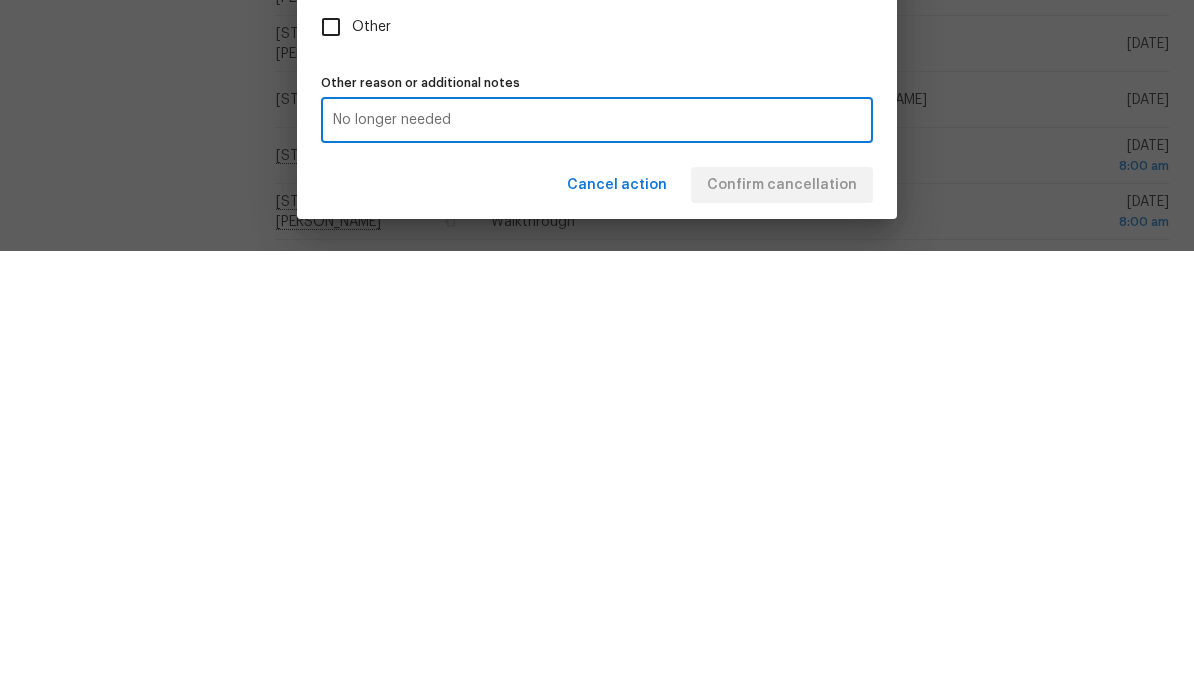 click on "Cancel action Confirm cancellation" at bounding box center [597, 619] 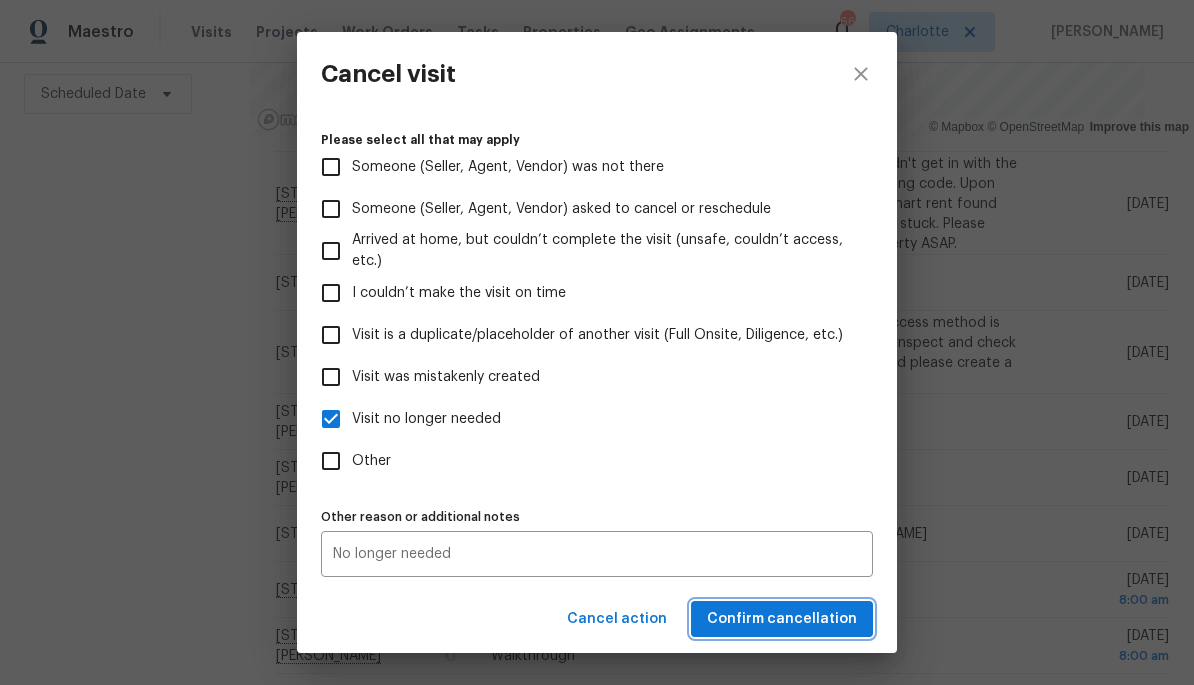 click on "Confirm cancellation" at bounding box center [782, 619] 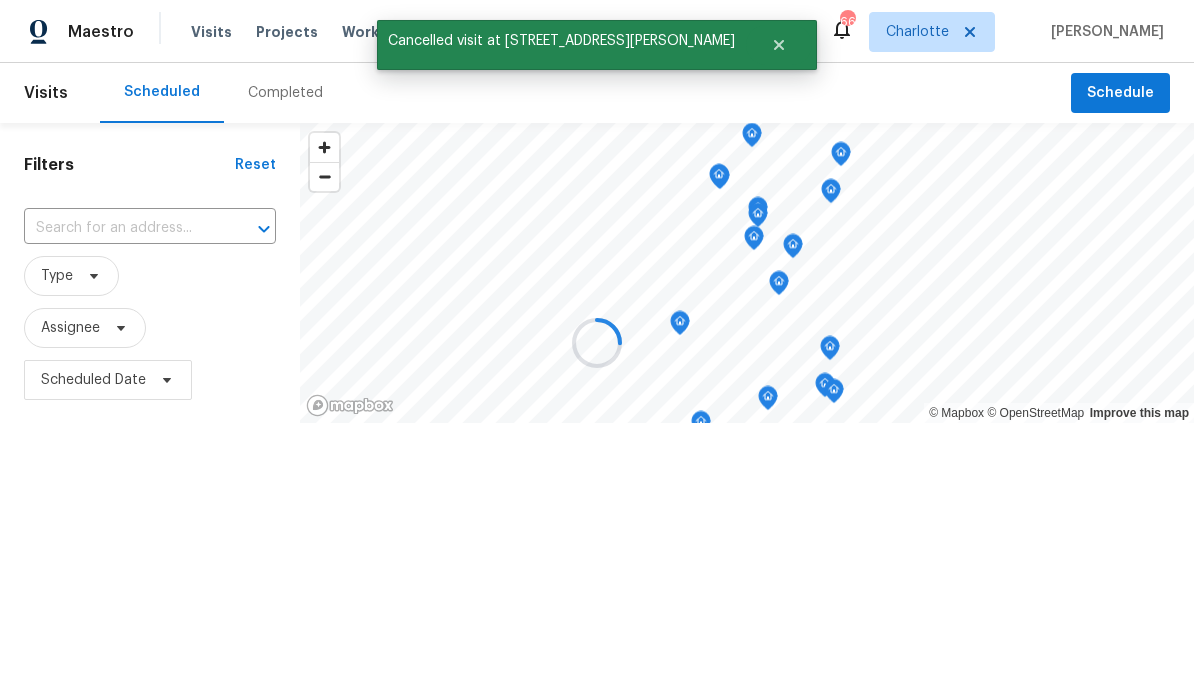 scroll, scrollTop: 0, scrollLeft: 0, axis: both 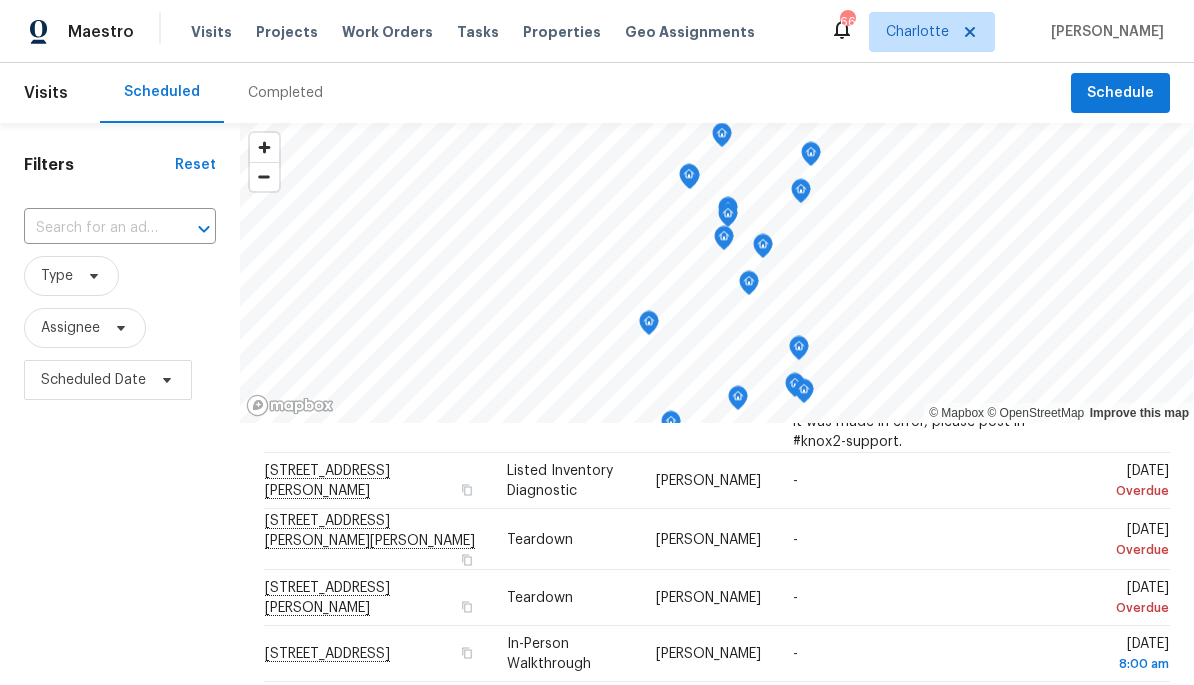 click on "Visits" at bounding box center (211, 32) 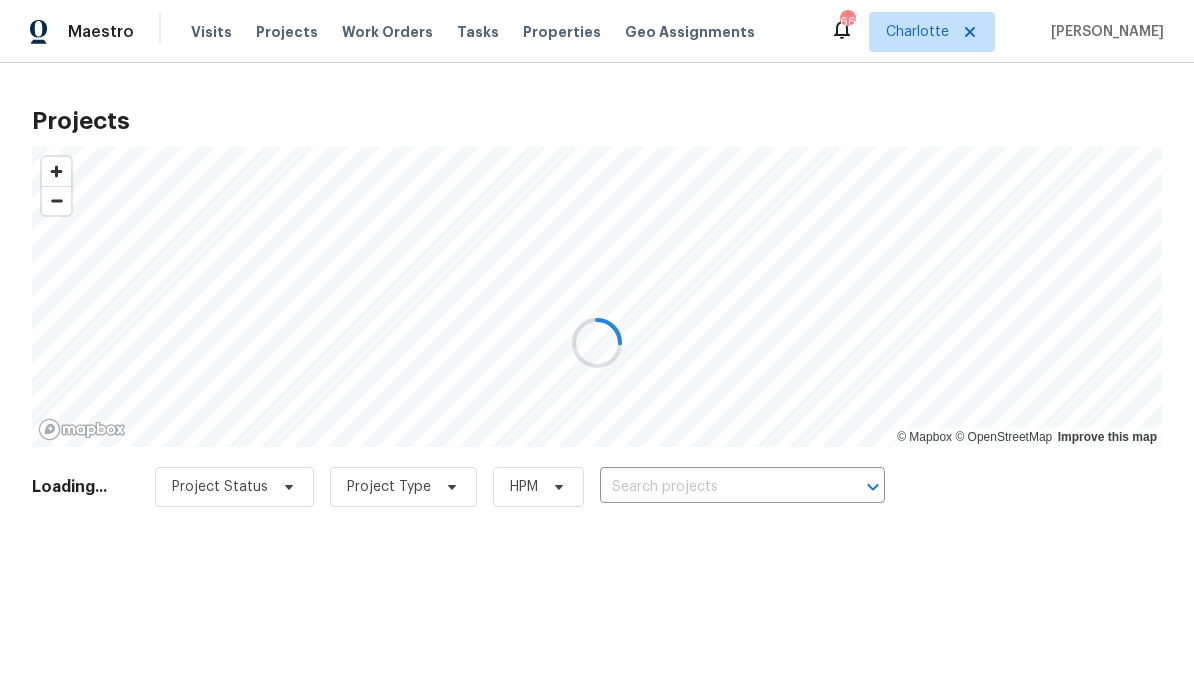 click at bounding box center [597, 342] 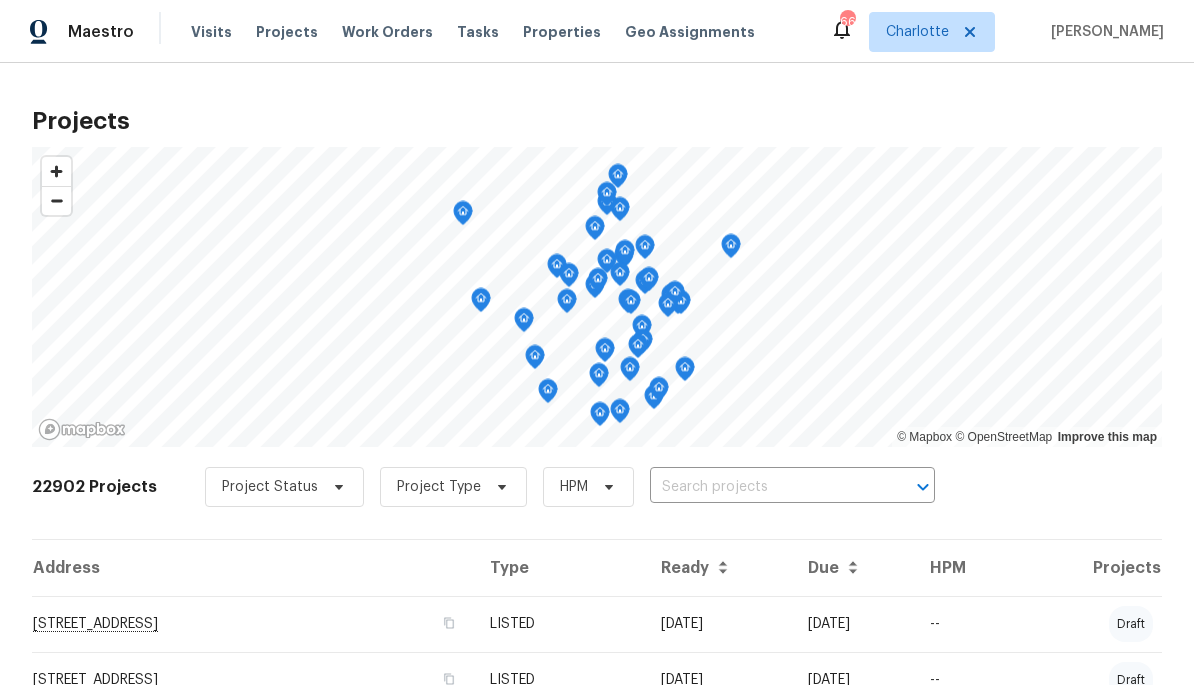 click at bounding box center [764, 487] 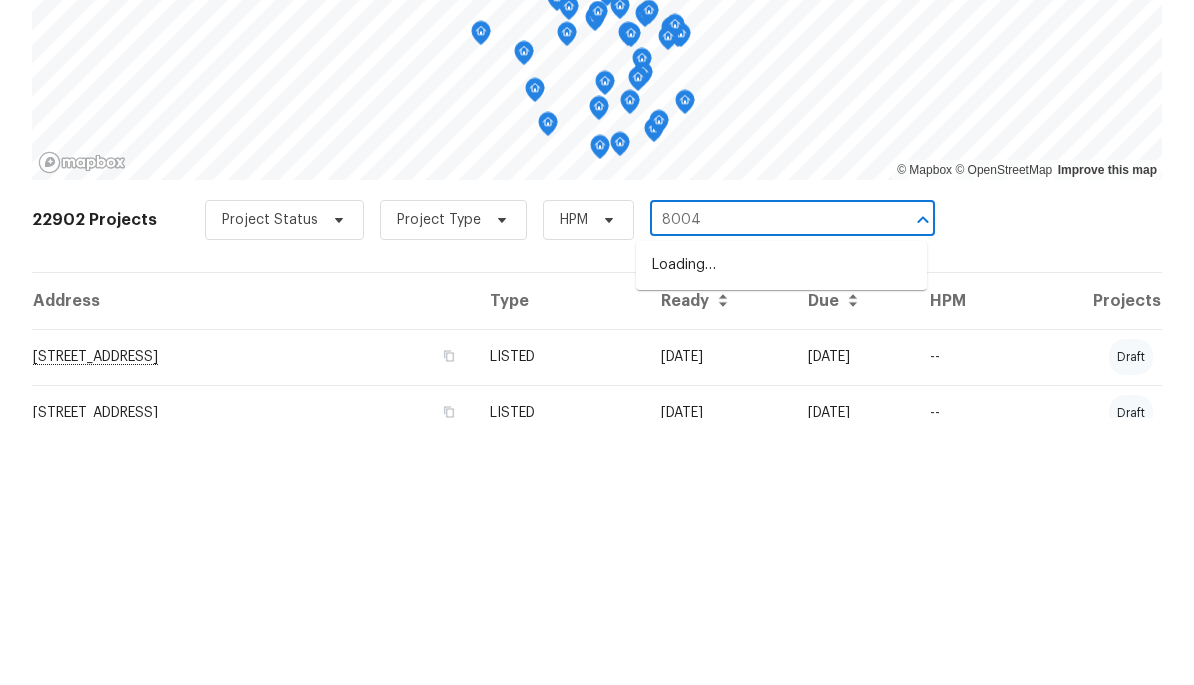 type on "8004 s" 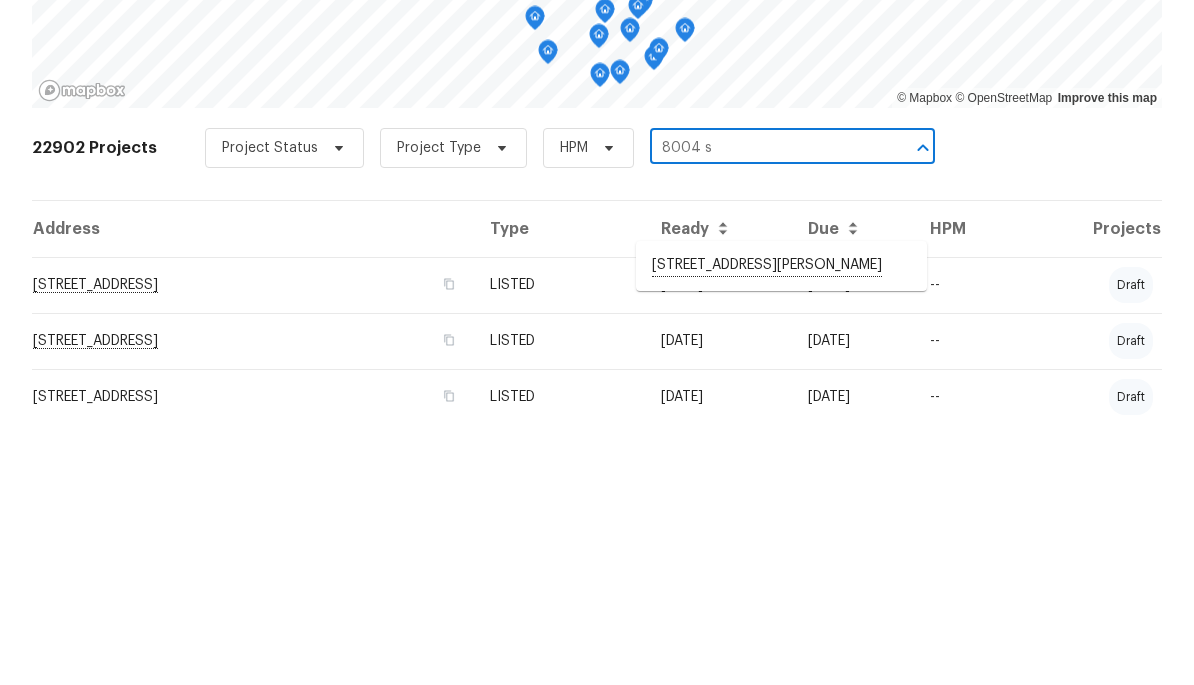 scroll, scrollTop: 79, scrollLeft: 0, axis: vertical 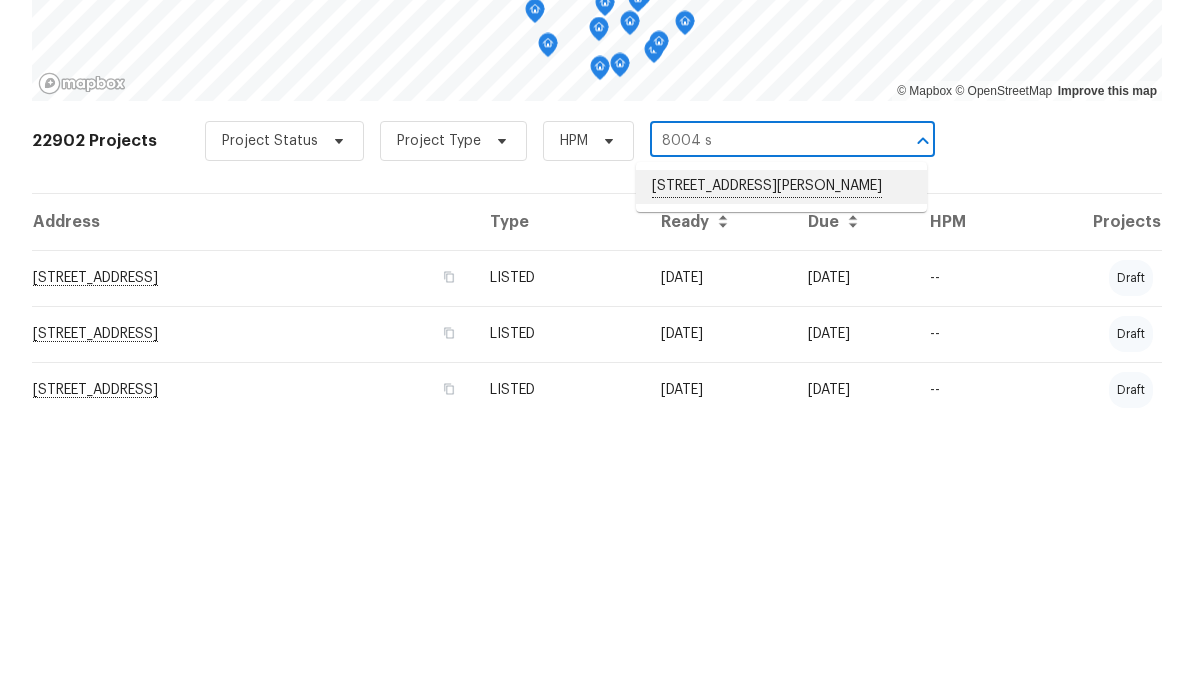 click on "[STREET_ADDRESS][PERSON_NAME]" at bounding box center [781, 454] 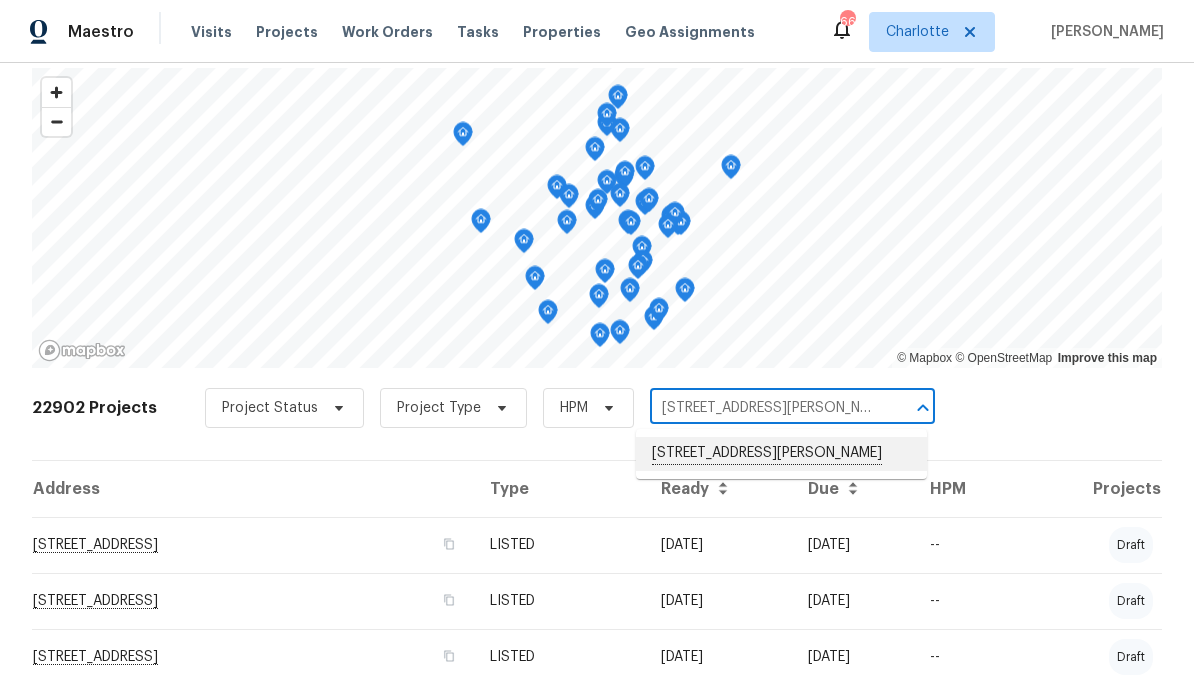 scroll, scrollTop: 0, scrollLeft: 0, axis: both 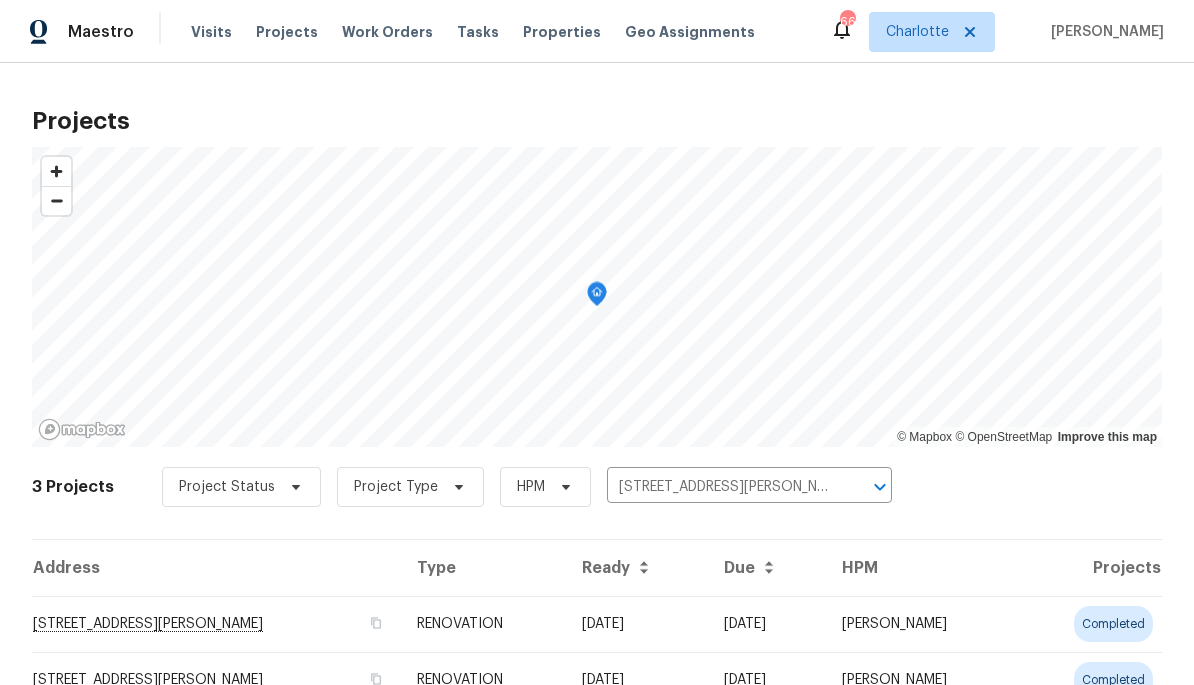click on "[STREET_ADDRESS][PERSON_NAME]" at bounding box center (216, 624) 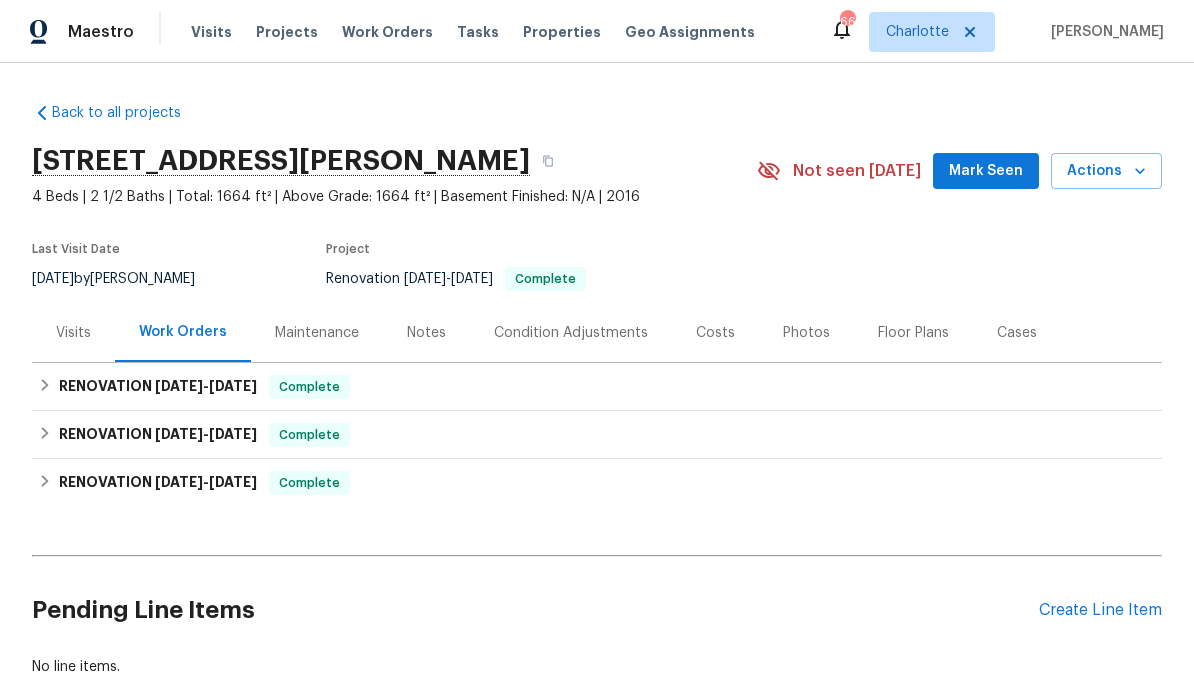 click on "Costs" at bounding box center [715, 333] 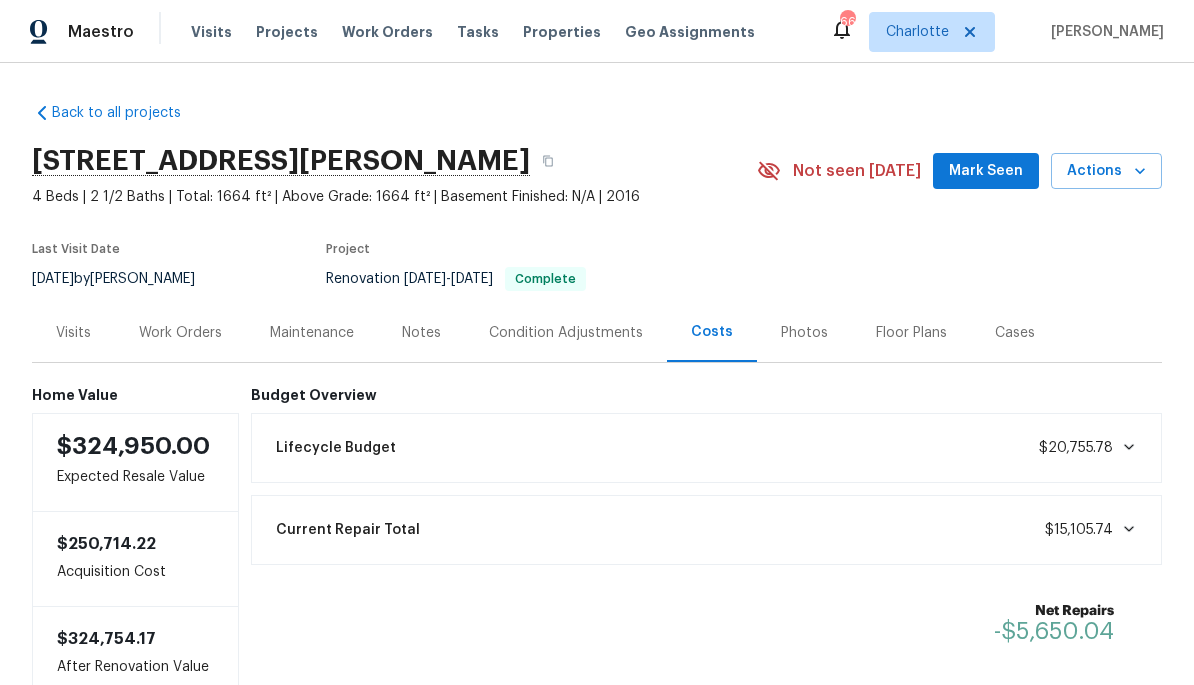 click on "Photos" at bounding box center [804, 332] 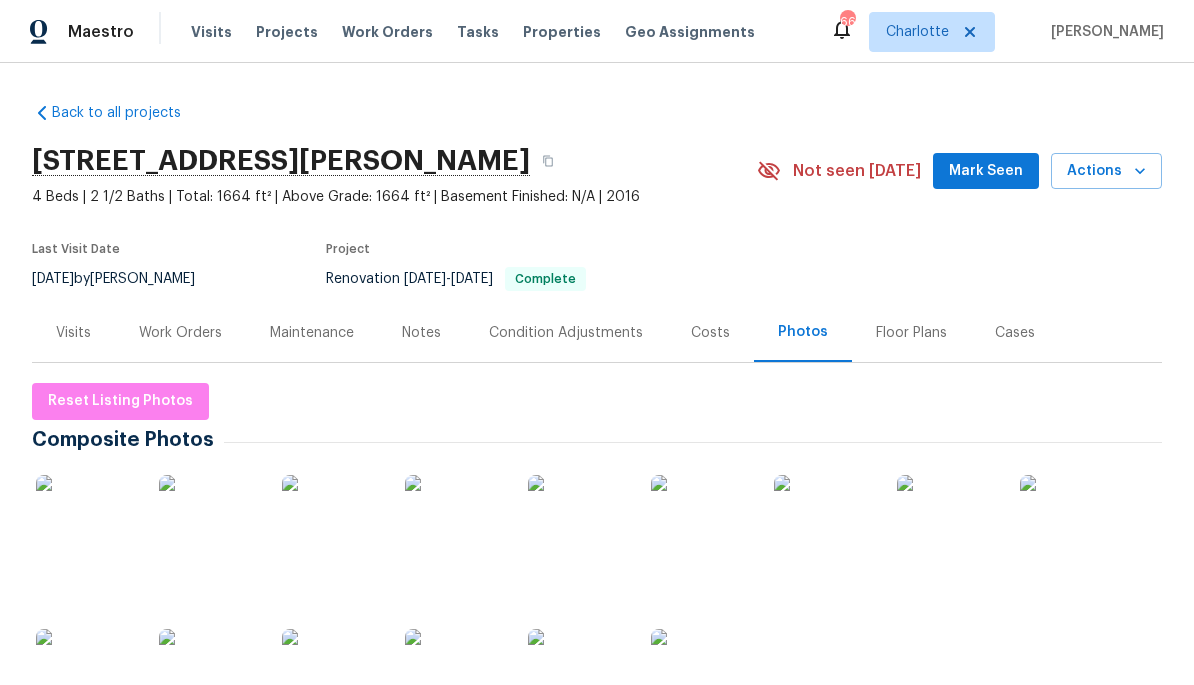 click on "Costs" at bounding box center (710, 333) 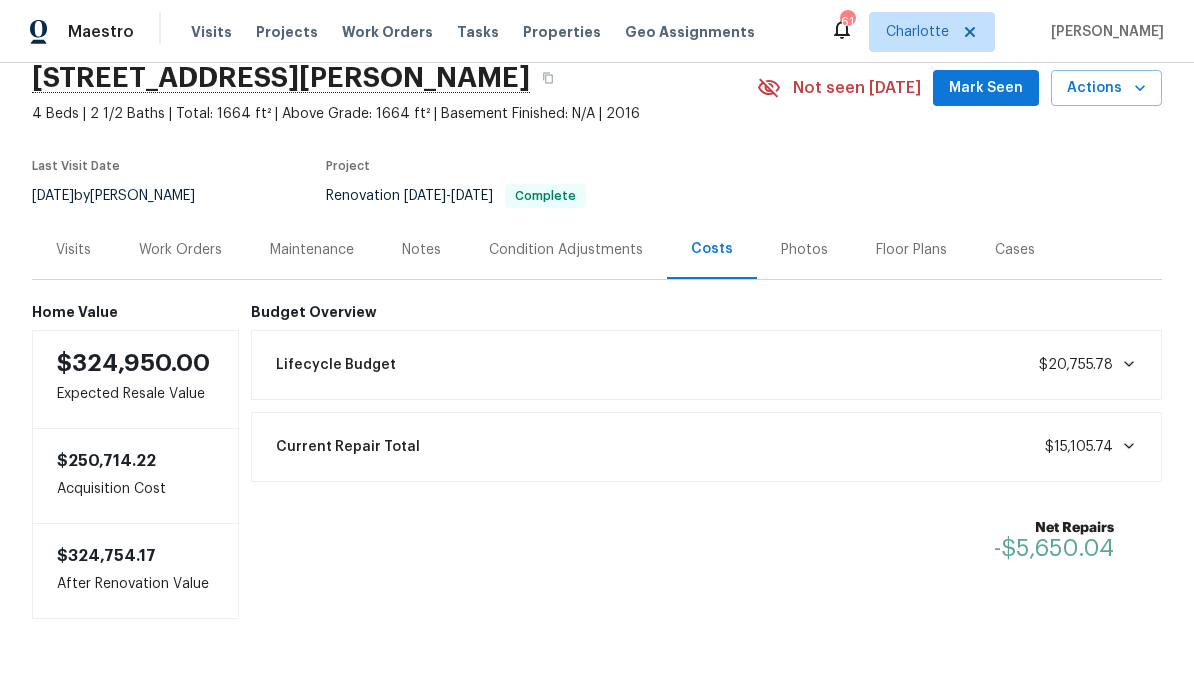 scroll, scrollTop: 0, scrollLeft: 0, axis: both 